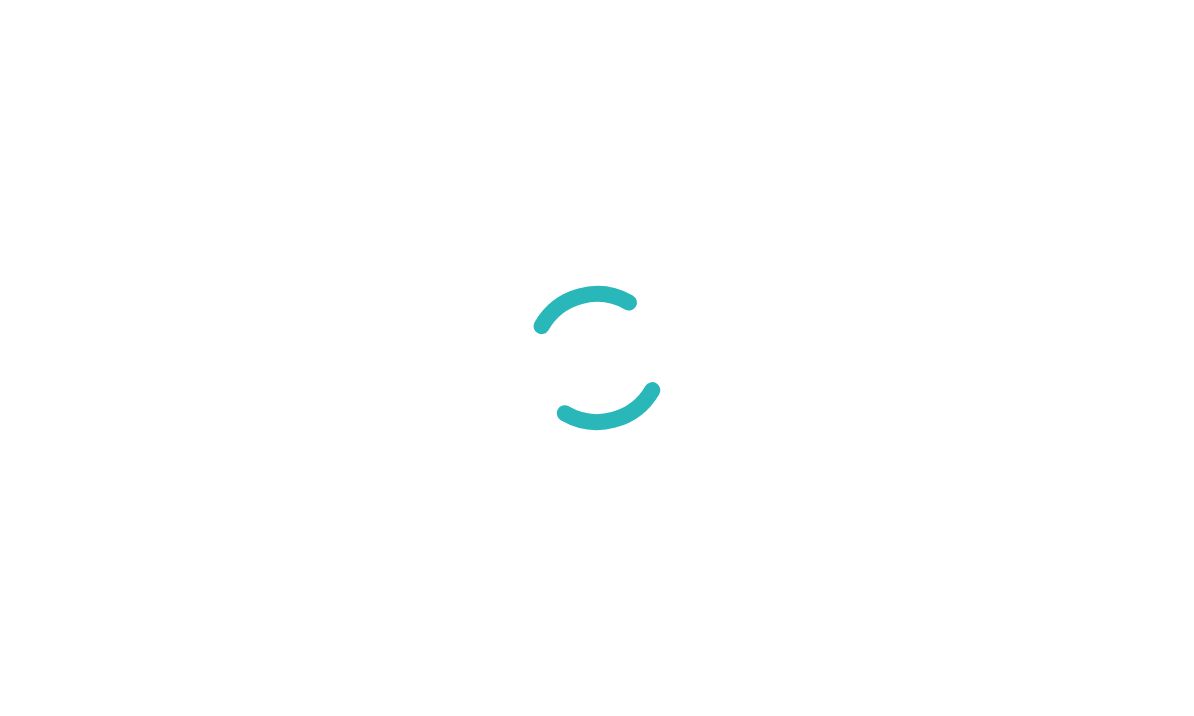 scroll, scrollTop: 0, scrollLeft: 0, axis: both 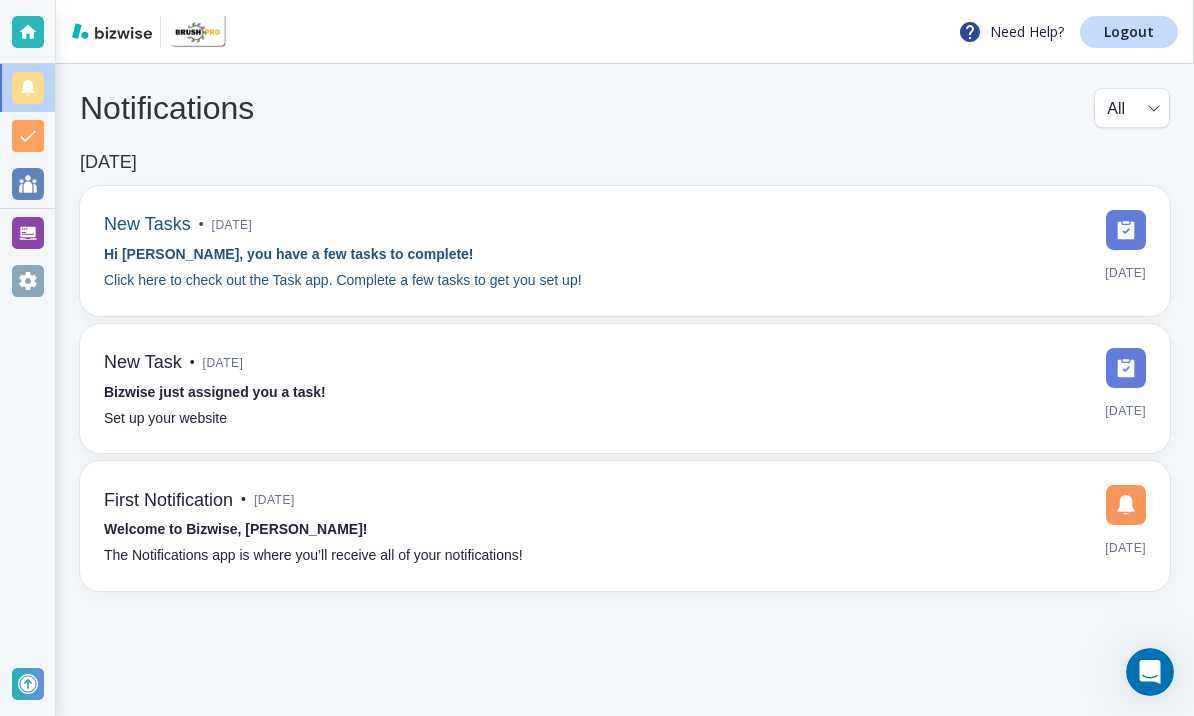 click on "New Tasks • [DATE] Hi [PERSON_NAME], you have a few tasks to complete! Click here to check out the Task app. Complete a few tasks to get you set up! [DATE]" at bounding box center (625, 251) 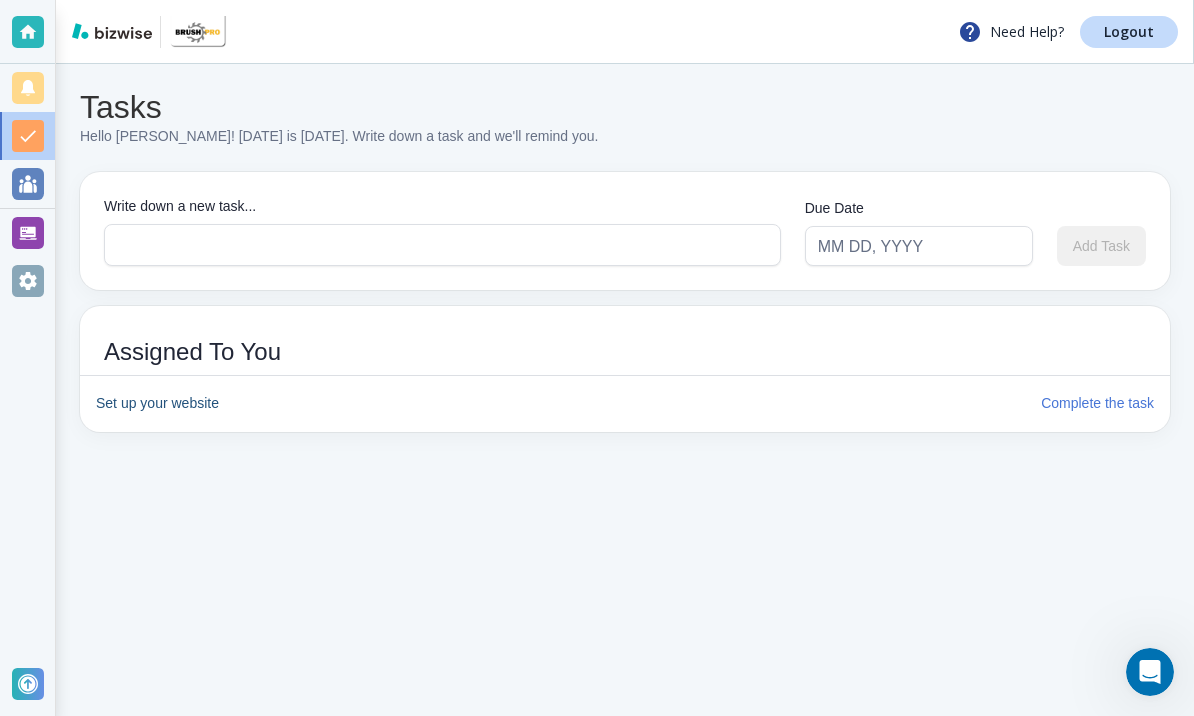 click on "Set up your website Complete the task" at bounding box center [625, 404] 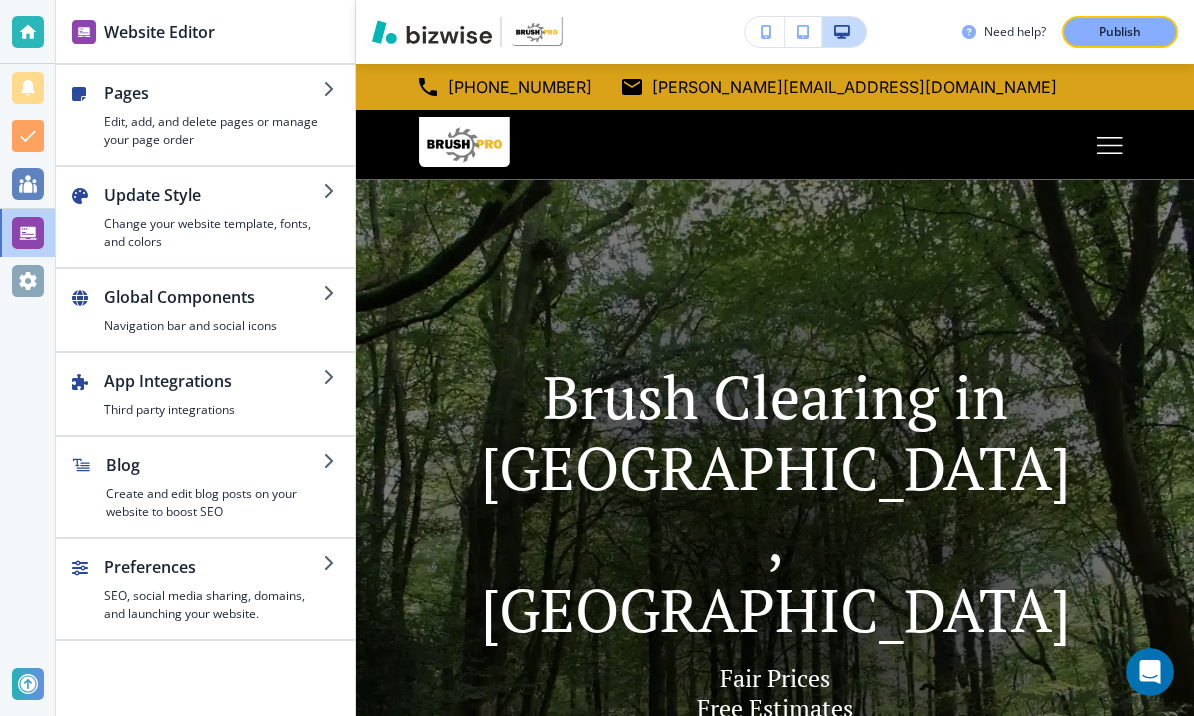 scroll, scrollTop: 0, scrollLeft: 0, axis: both 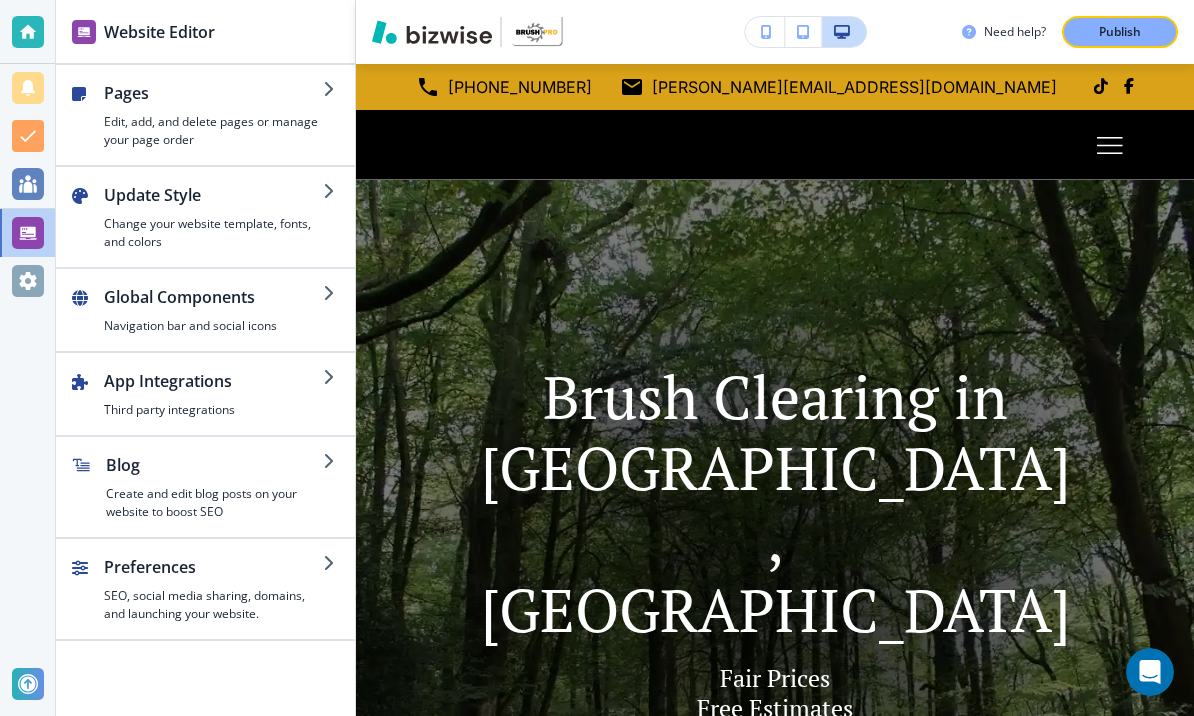 click at bounding box center [28, 32] 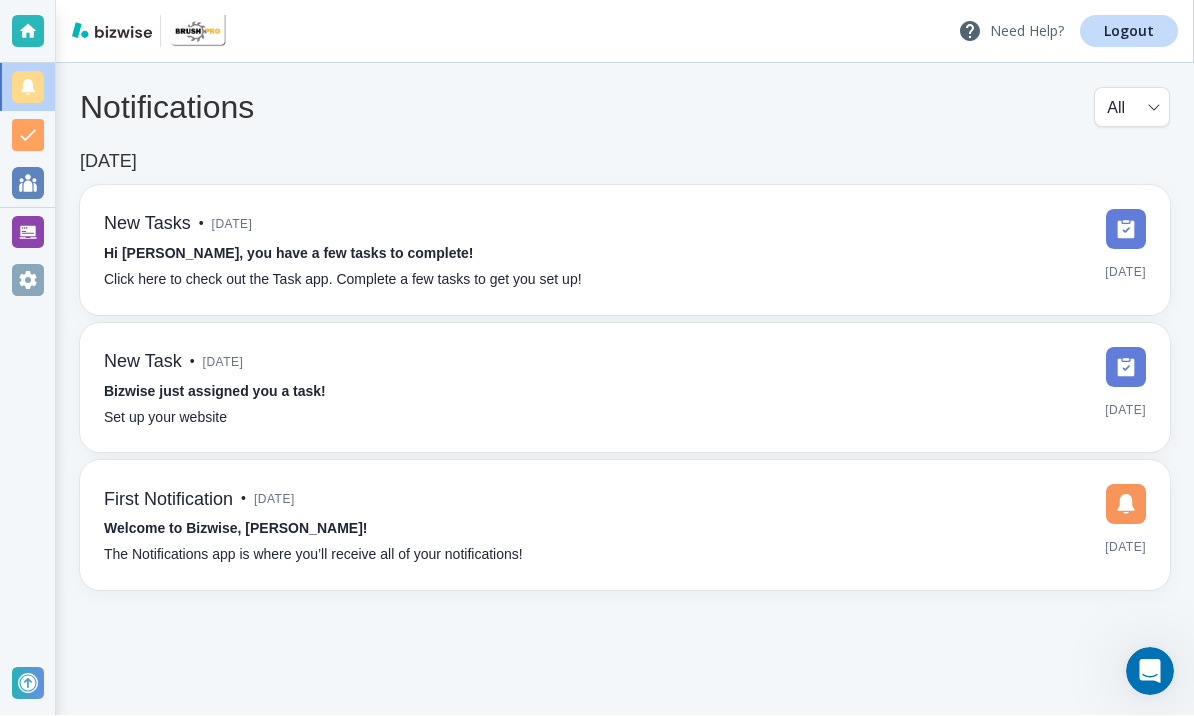 click on "Need Help?" at bounding box center (1011, 32) 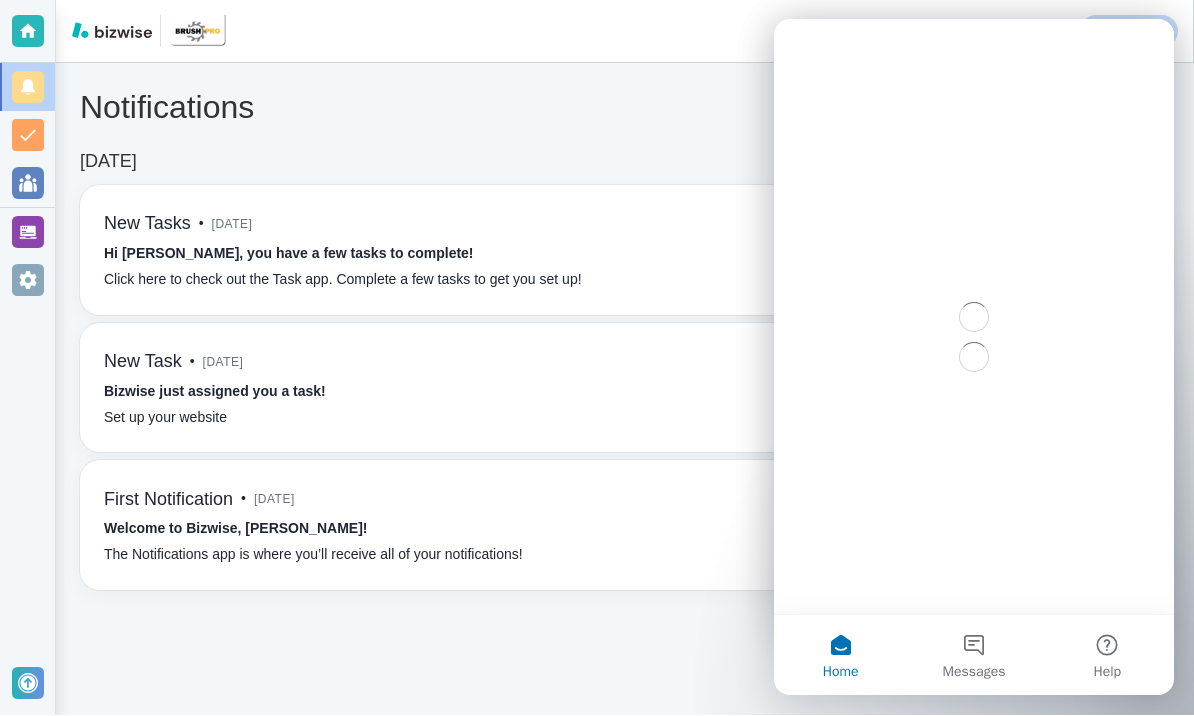 scroll, scrollTop: 0, scrollLeft: 0, axis: both 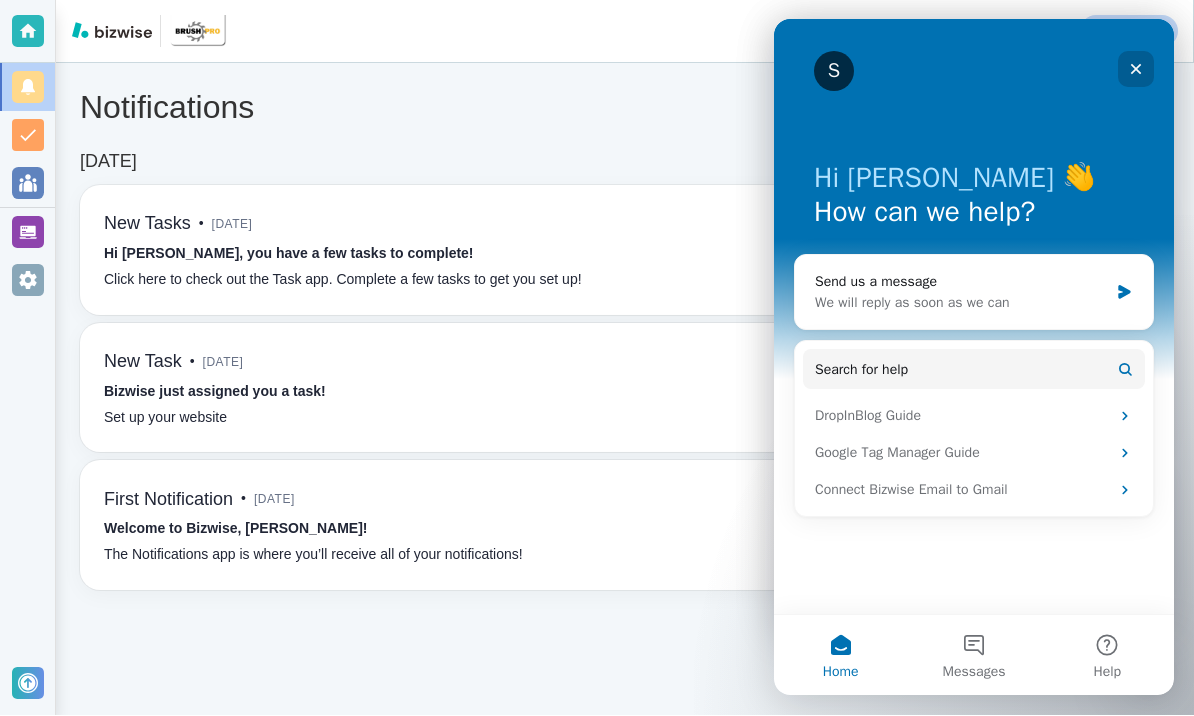 click 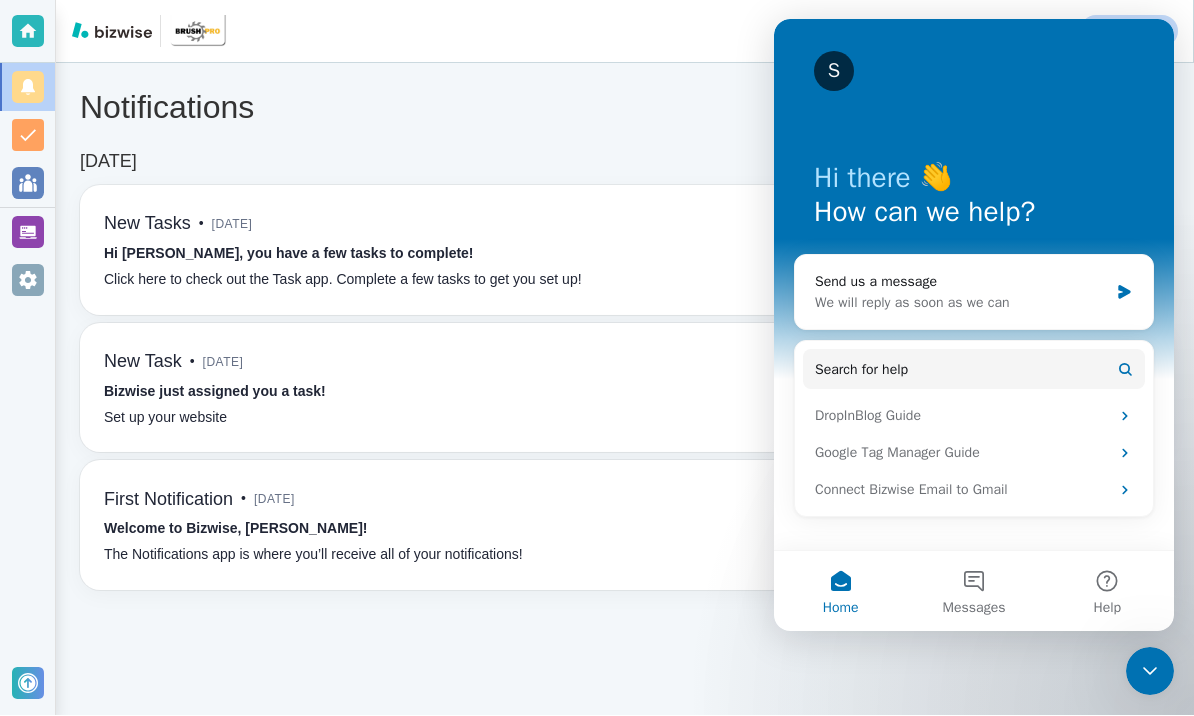 scroll, scrollTop: 0, scrollLeft: 0, axis: both 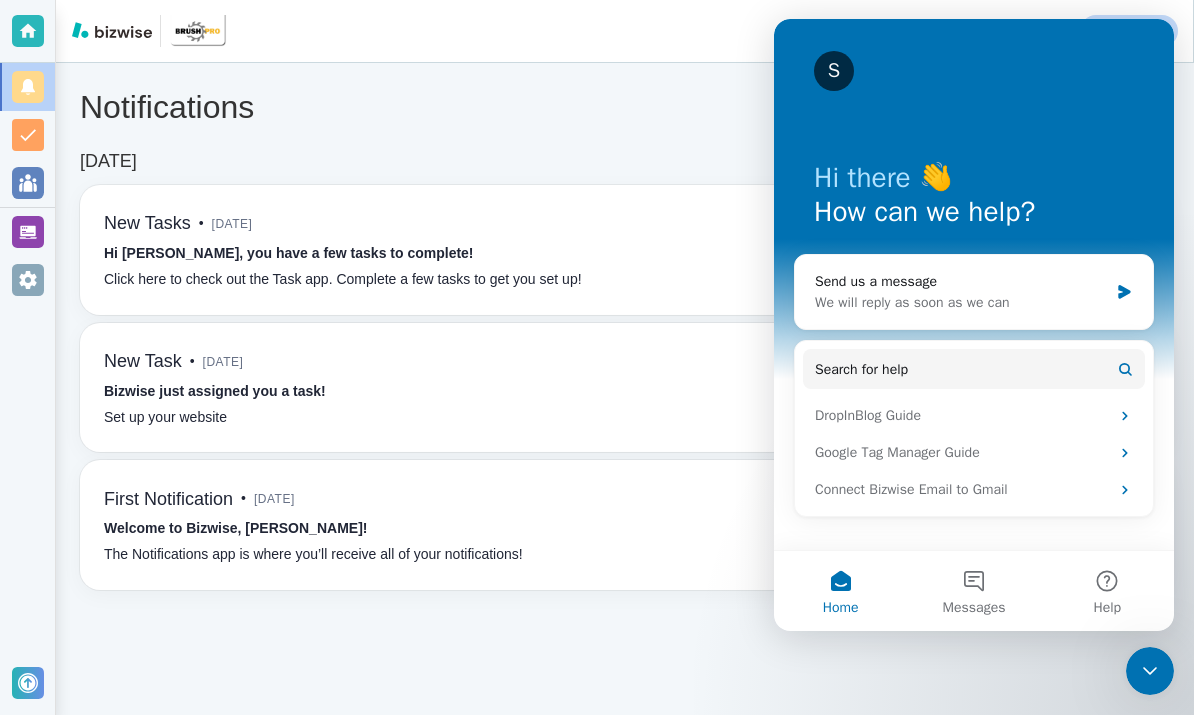 click on "[DATE] New Tasks • [DATE] Hi [PERSON_NAME], you have a few tasks to complete! Click here to check out the Task app. Complete a few tasks to get you set up! [DATE] New Task • [DATE] Bizwise just assigned you a task! Set up your website [DATE] First Notification • [DATE] Welcome to Bizwise, [PERSON_NAME]! The Notifications app is where you’ll receive all of your notifications! [DATE]" at bounding box center (625, 371) 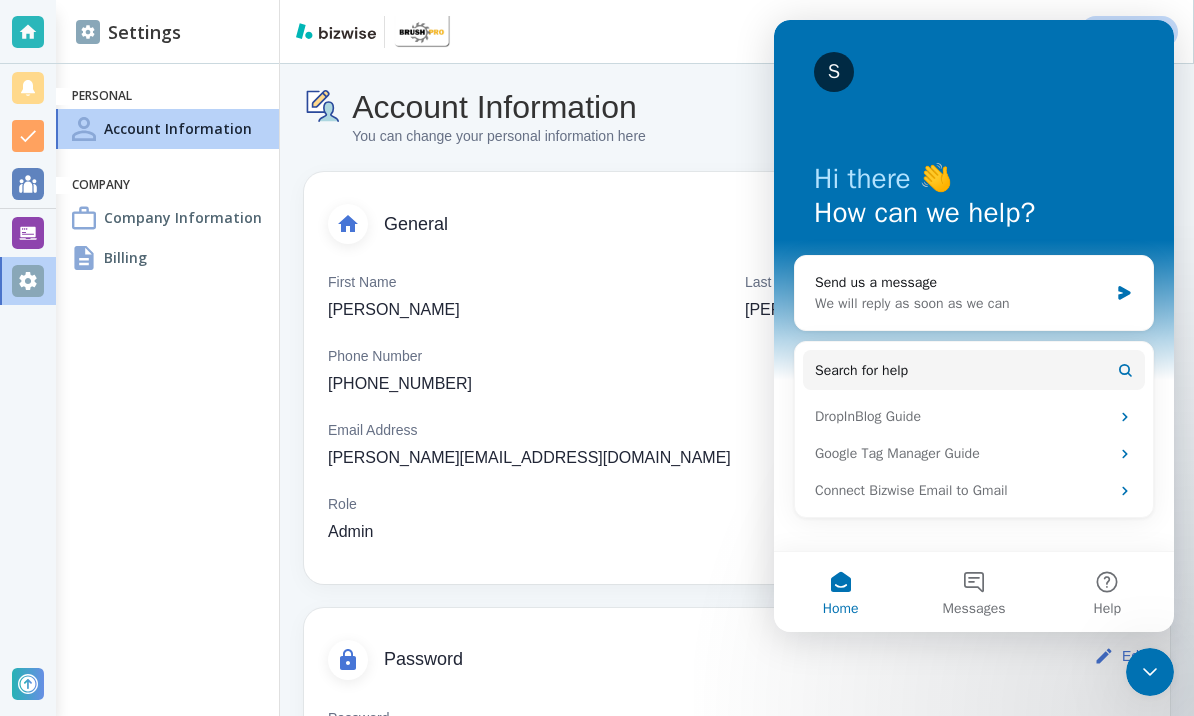 click 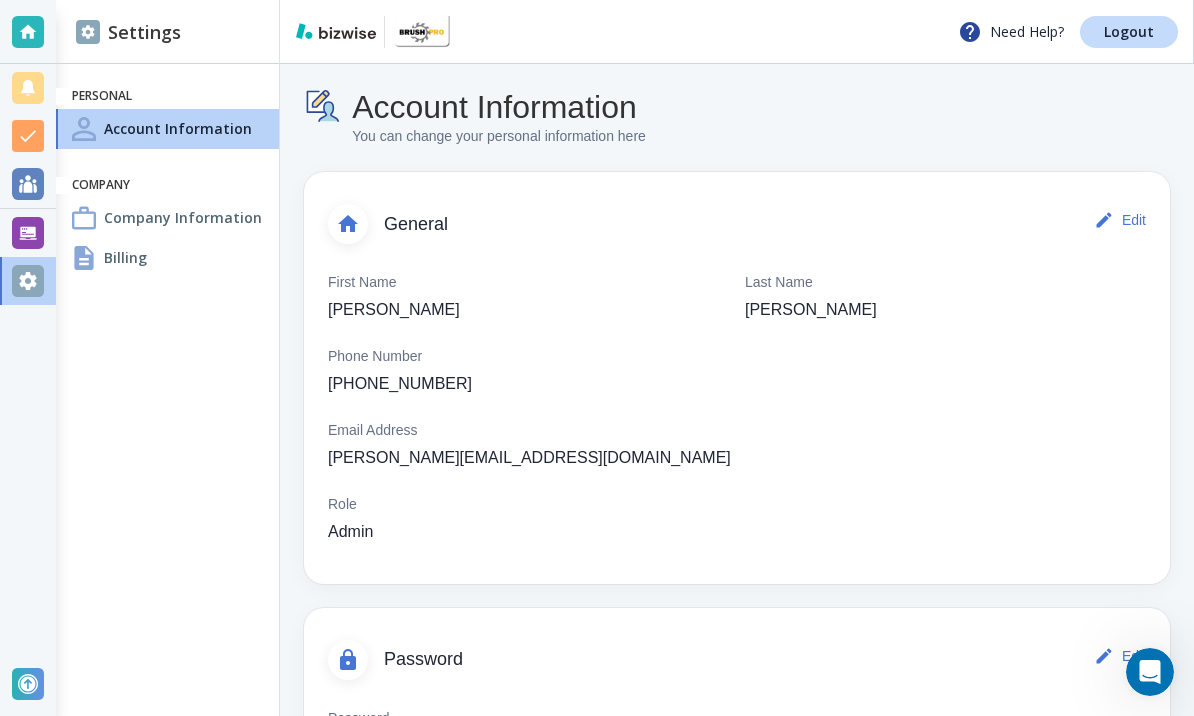 scroll, scrollTop: 0, scrollLeft: 0, axis: both 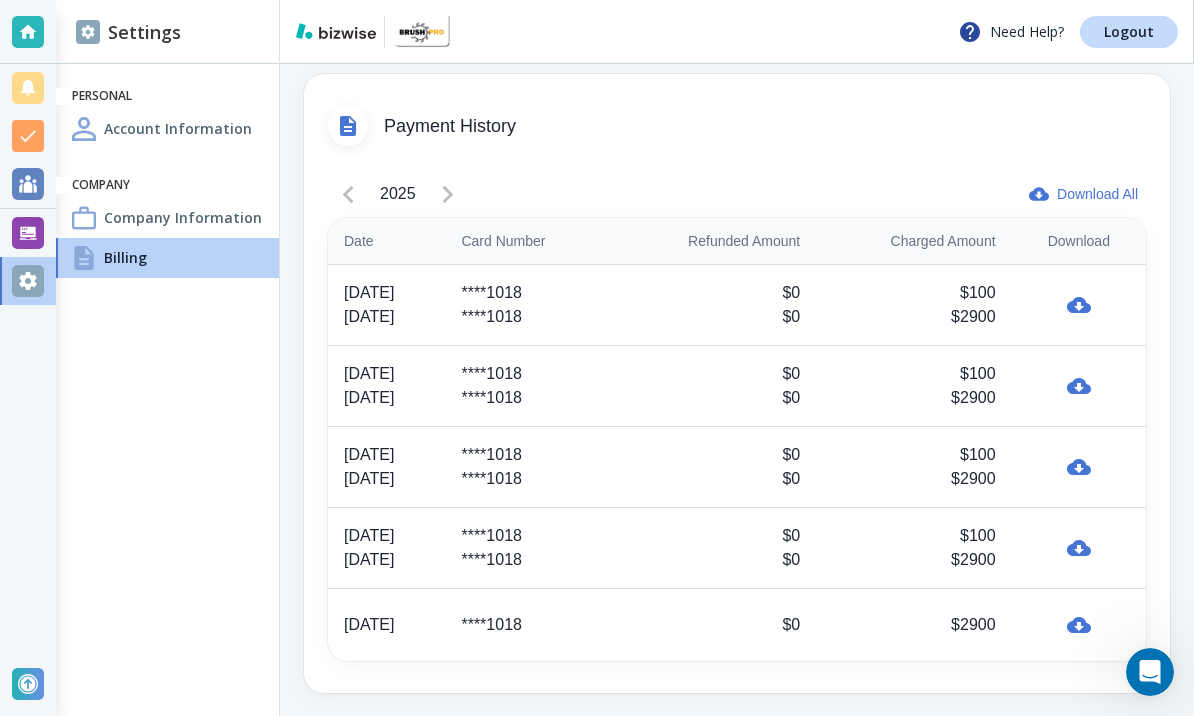 click on "Company Information" at bounding box center (183, 217) 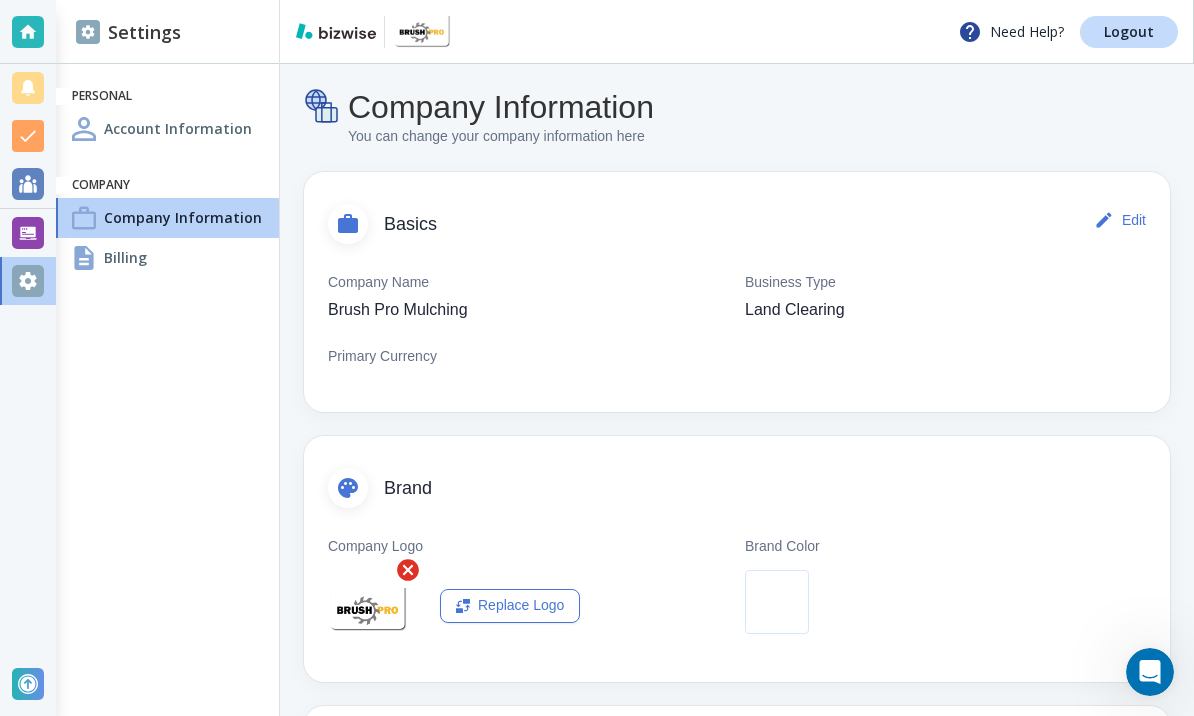 scroll, scrollTop: 0, scrollLeft: 0, axis: both 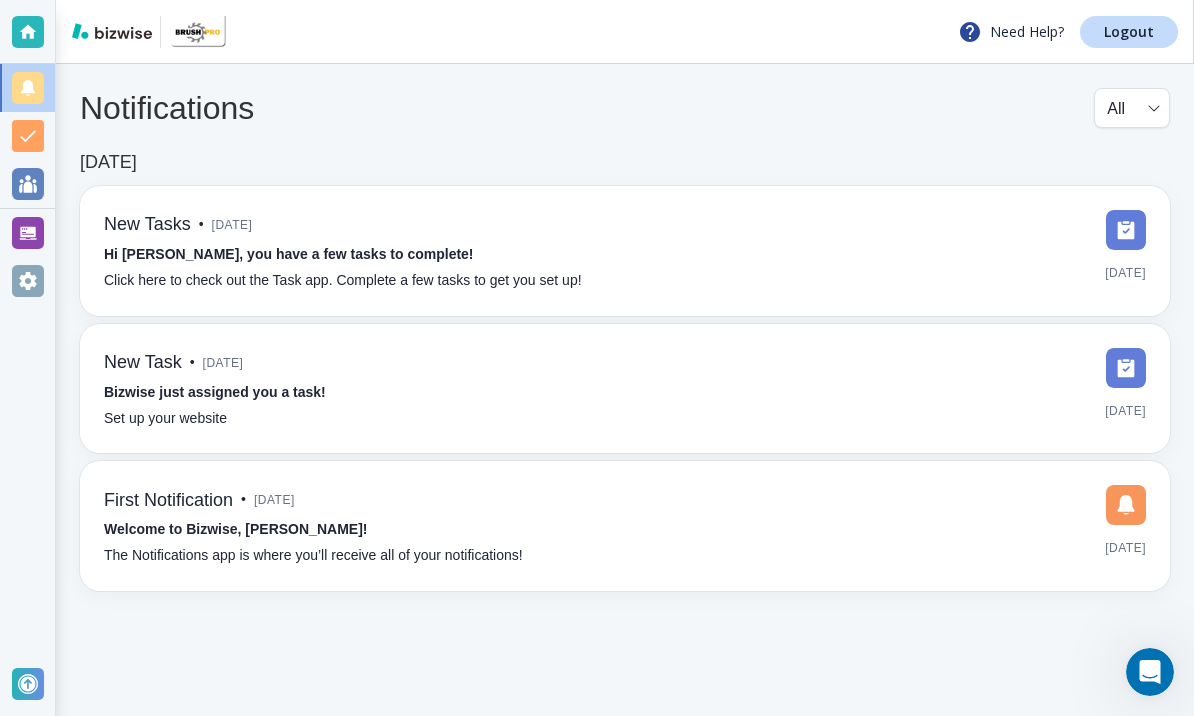 click at bounding box center (28, 136) 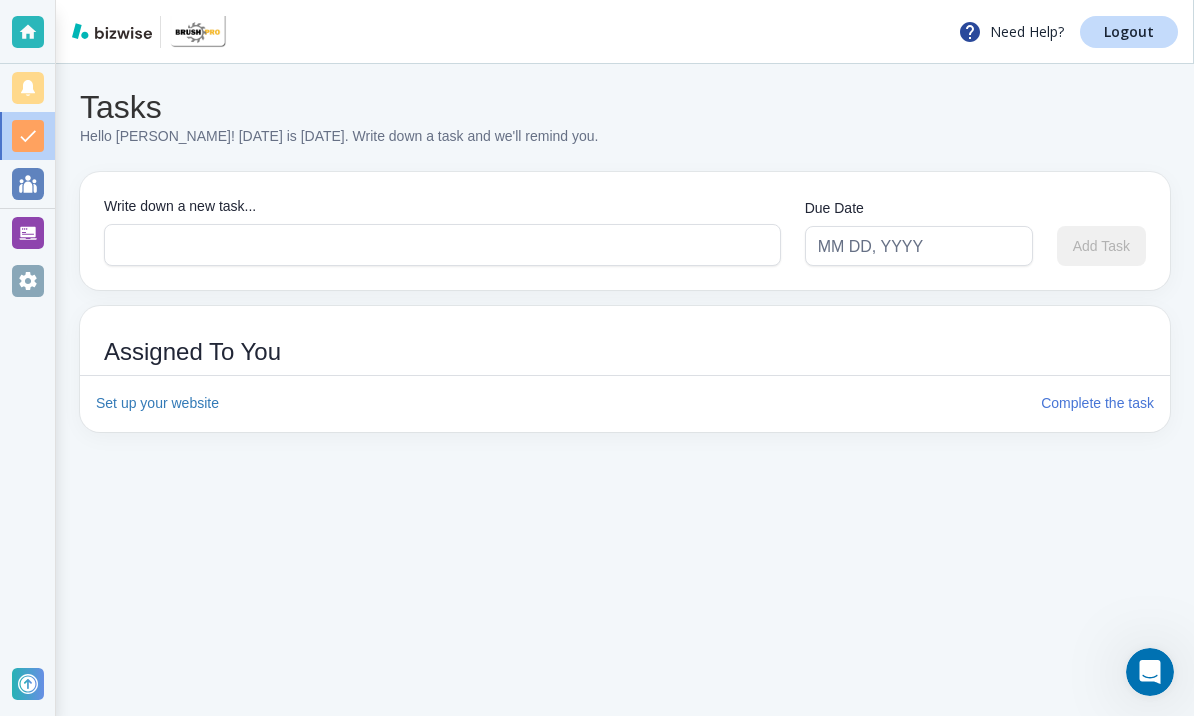 click at bounding box center (28, 184) 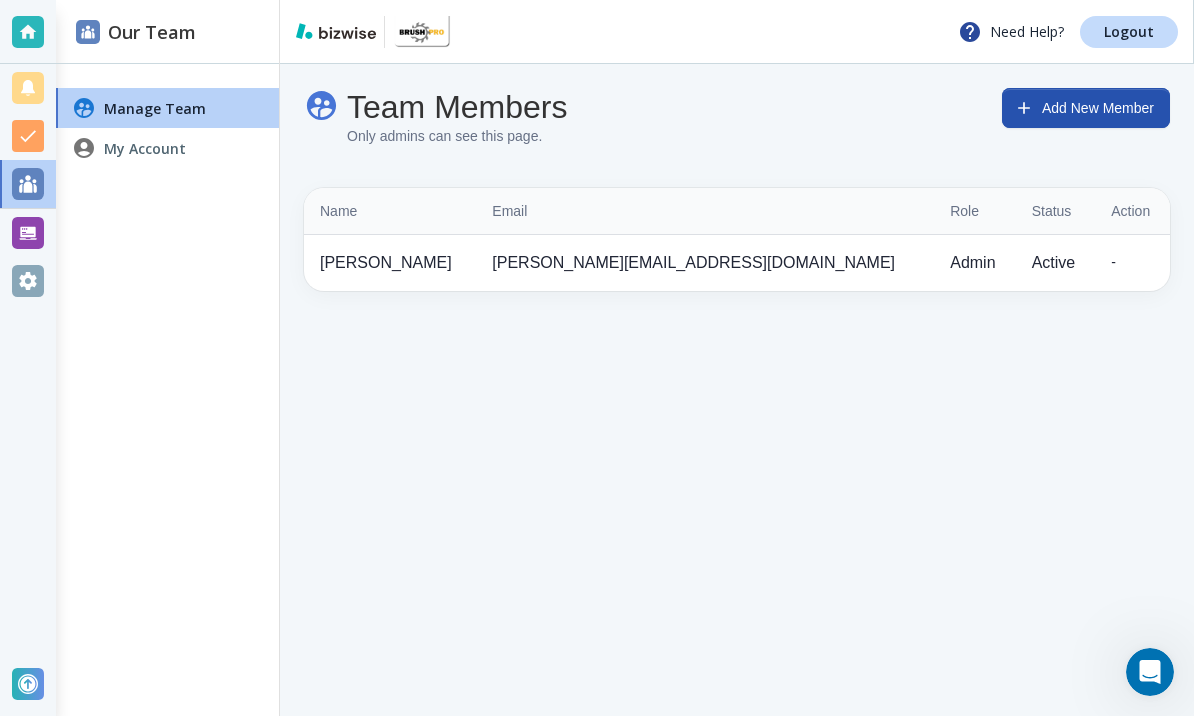 click on "My Account" at bounding box center (145, 148) 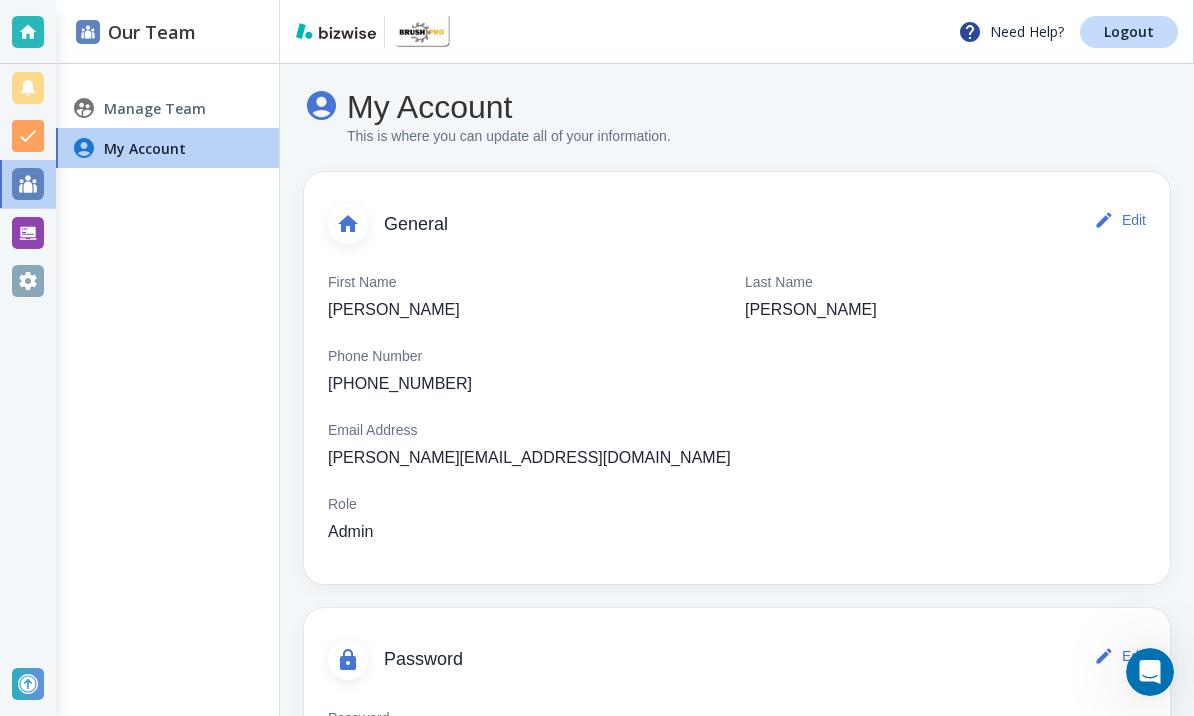 scroll, scrollTop: 0, scrollLeft: 0, axis: both 